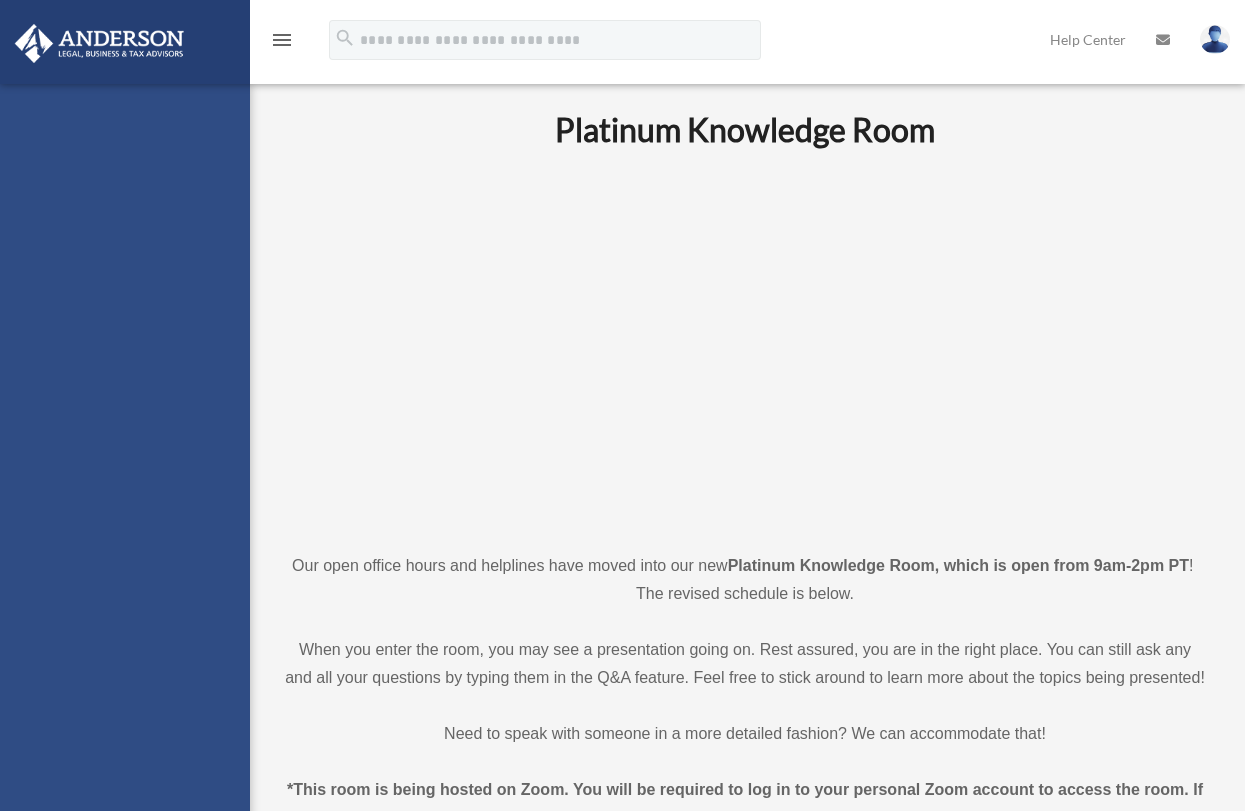 scroll, scrollTop: 0, scrollLeft: 0, axis: both 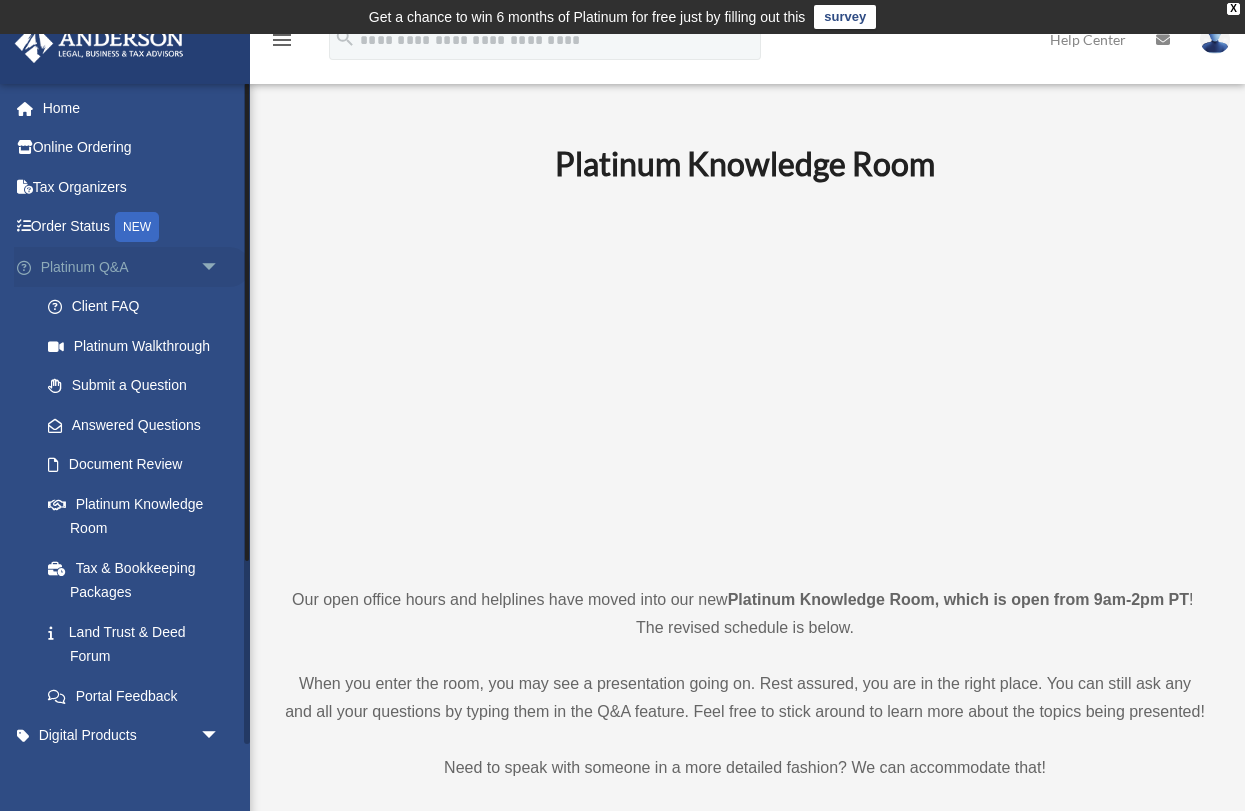 click on "arrow_drop_down" at bounding box center (220, 267) 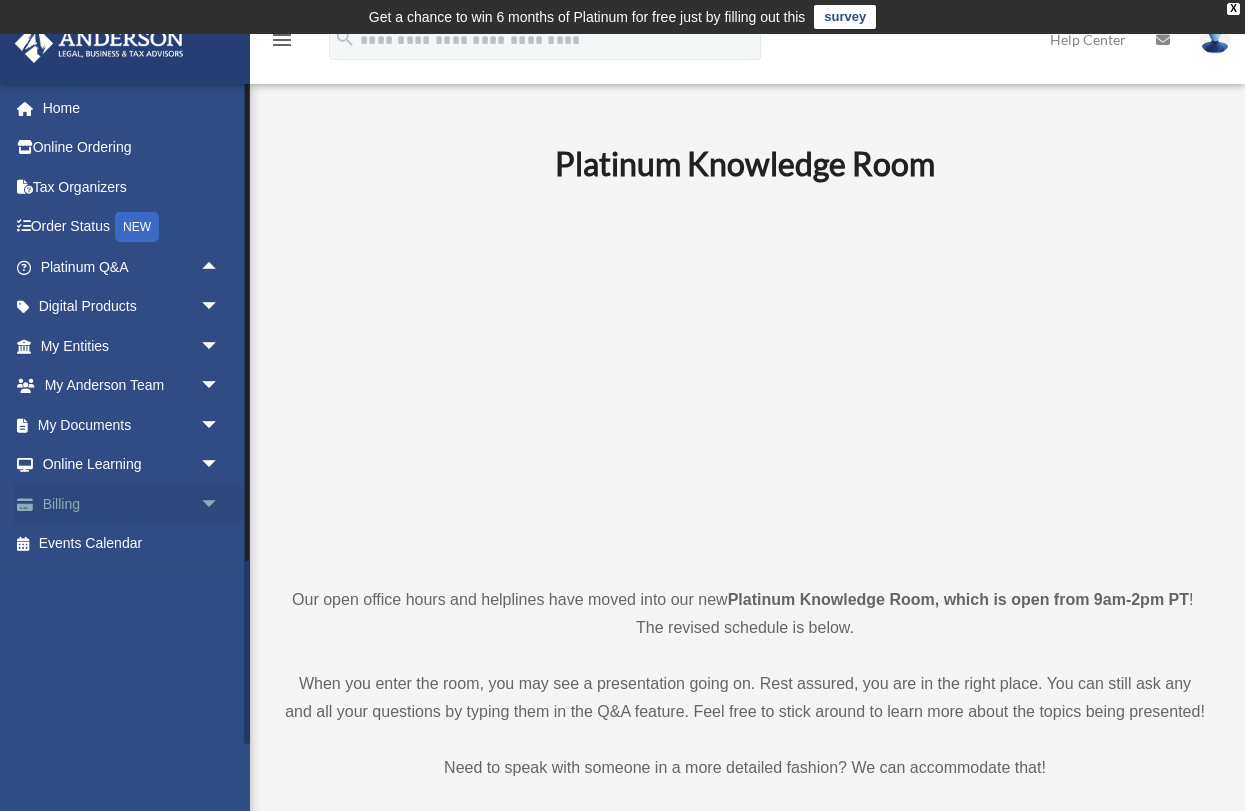 click on "Billing arrow_drop_down" at bounding box center (132, 504) 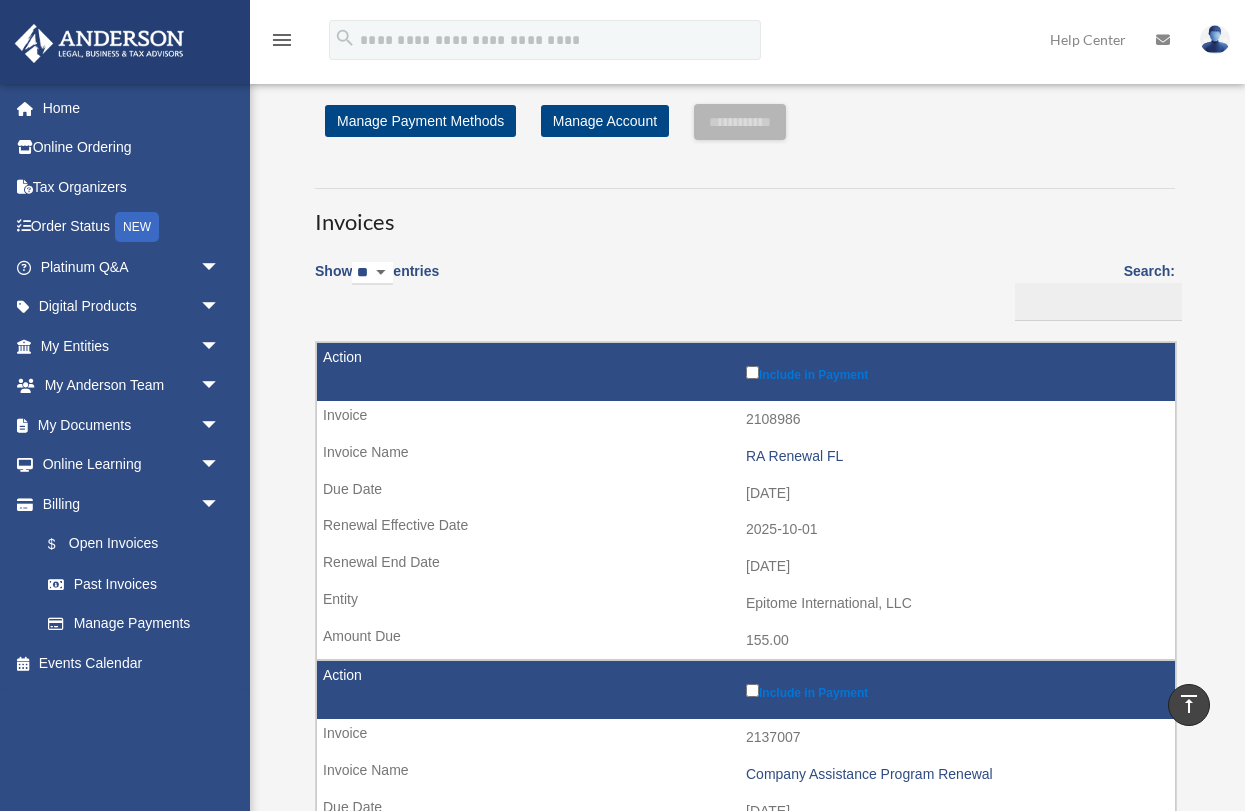 scroll, scrollTop: 0, scrollLeft: 0, axis: both 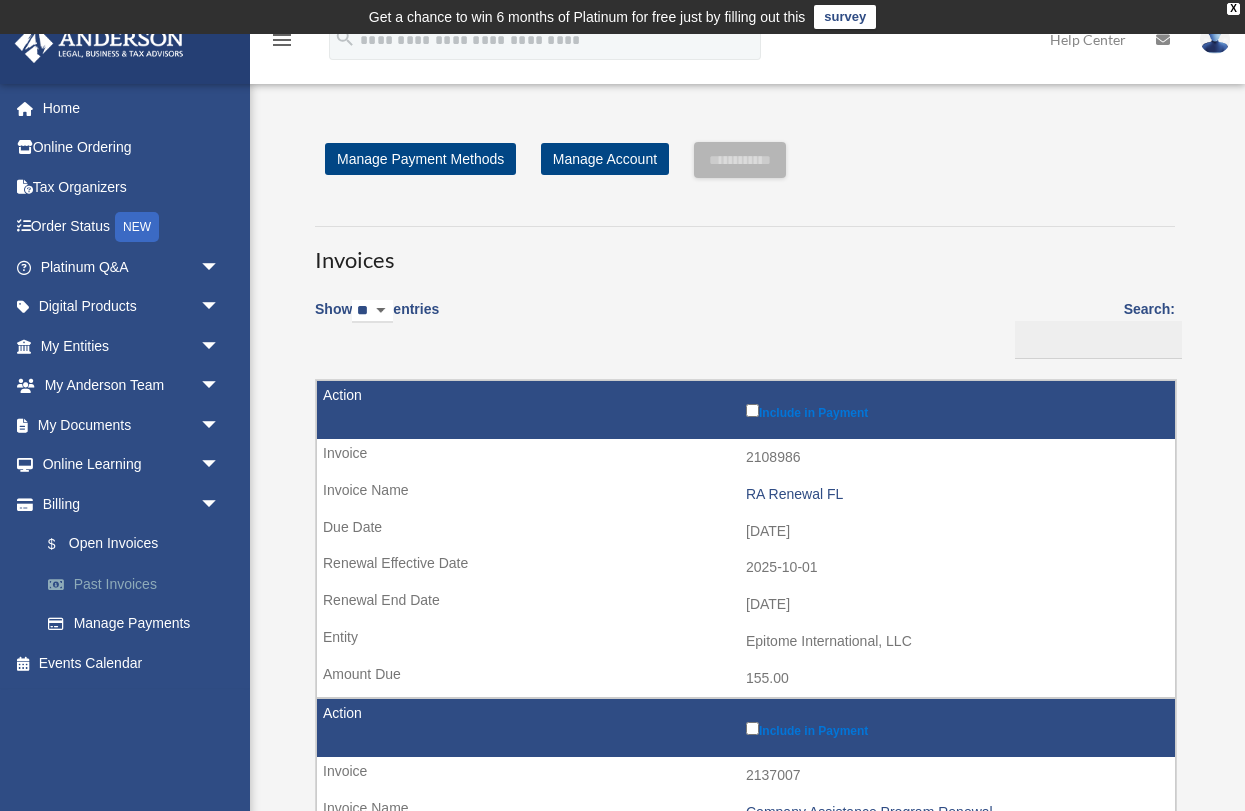 click on "Past Invoices" at bounding box center [139, 584] 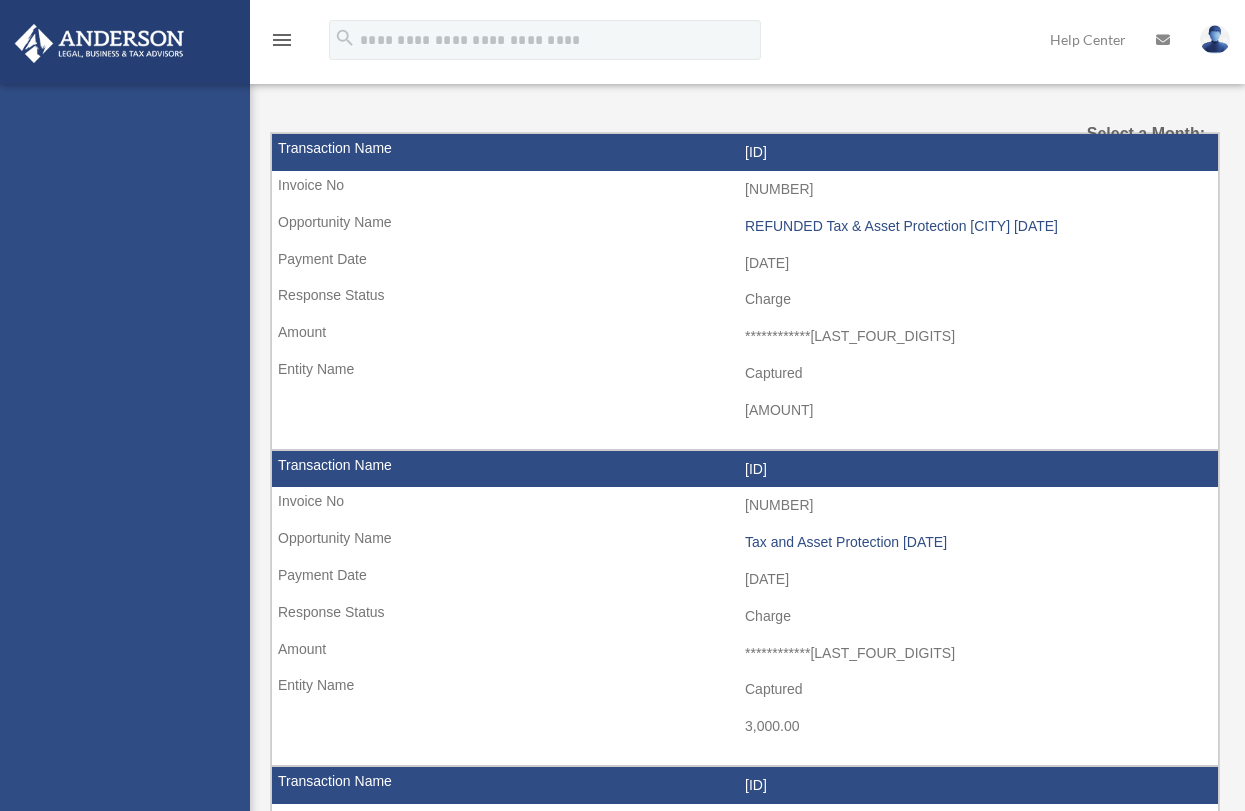 scroll, scrollTop: 0, scrollLeft: 0, axis: both 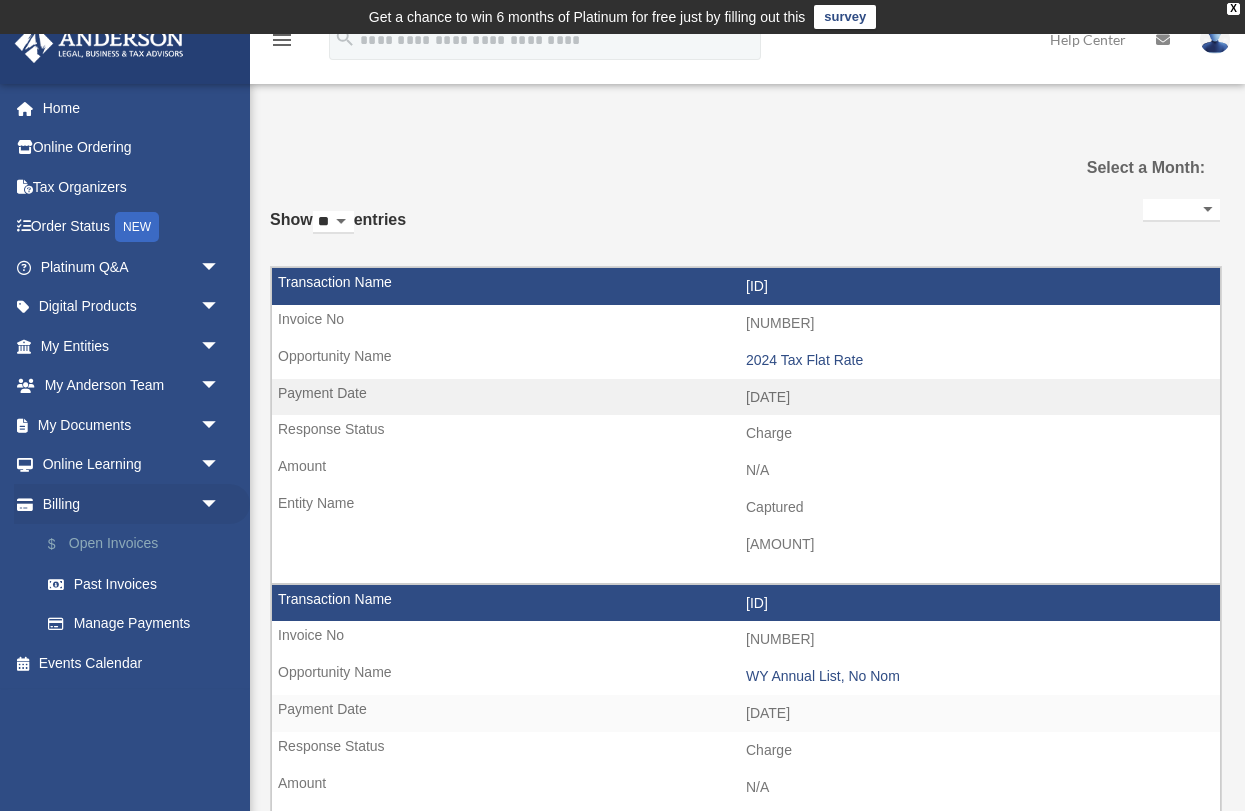 click on "$ Open Invoices" at bounding box center [139, 544] 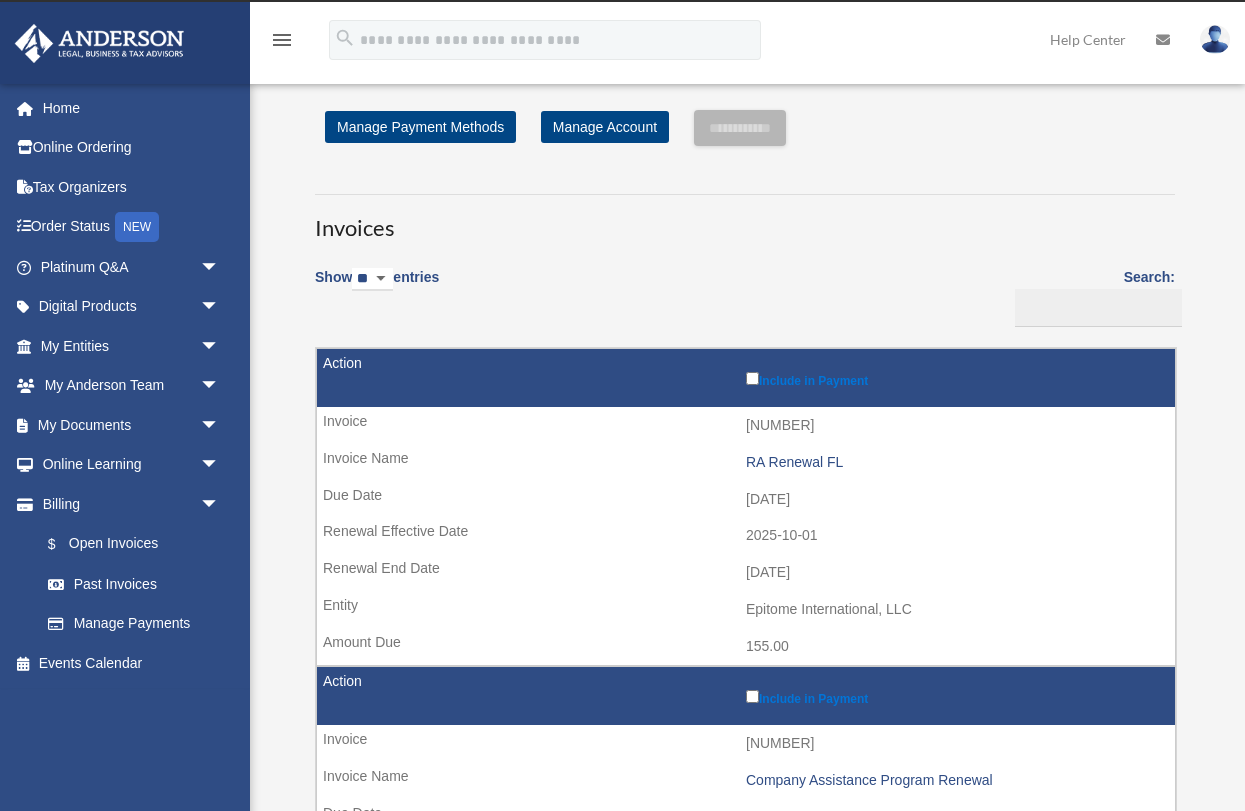 scroll, scrollTop: 46, scrollLeft: 0, axis: vertical 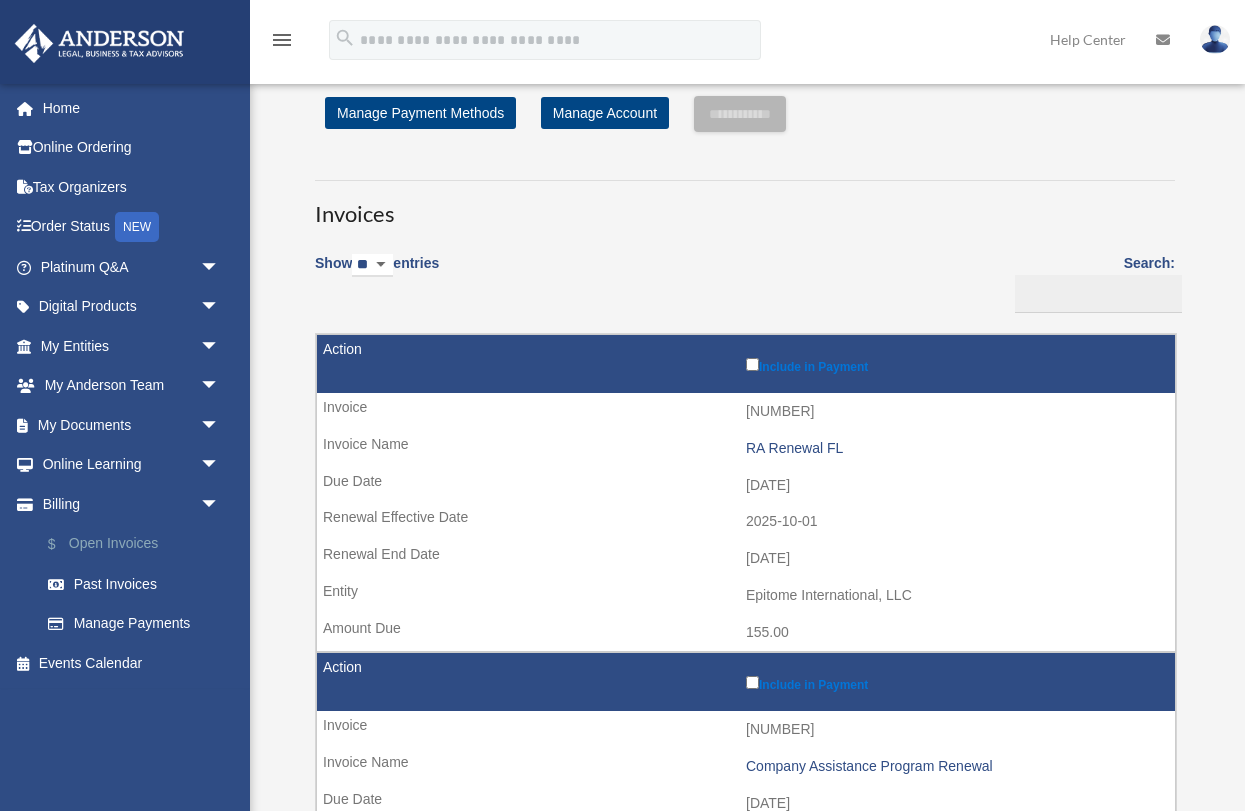 click on "$ Open Invoices" at bounding box center (139, 544) 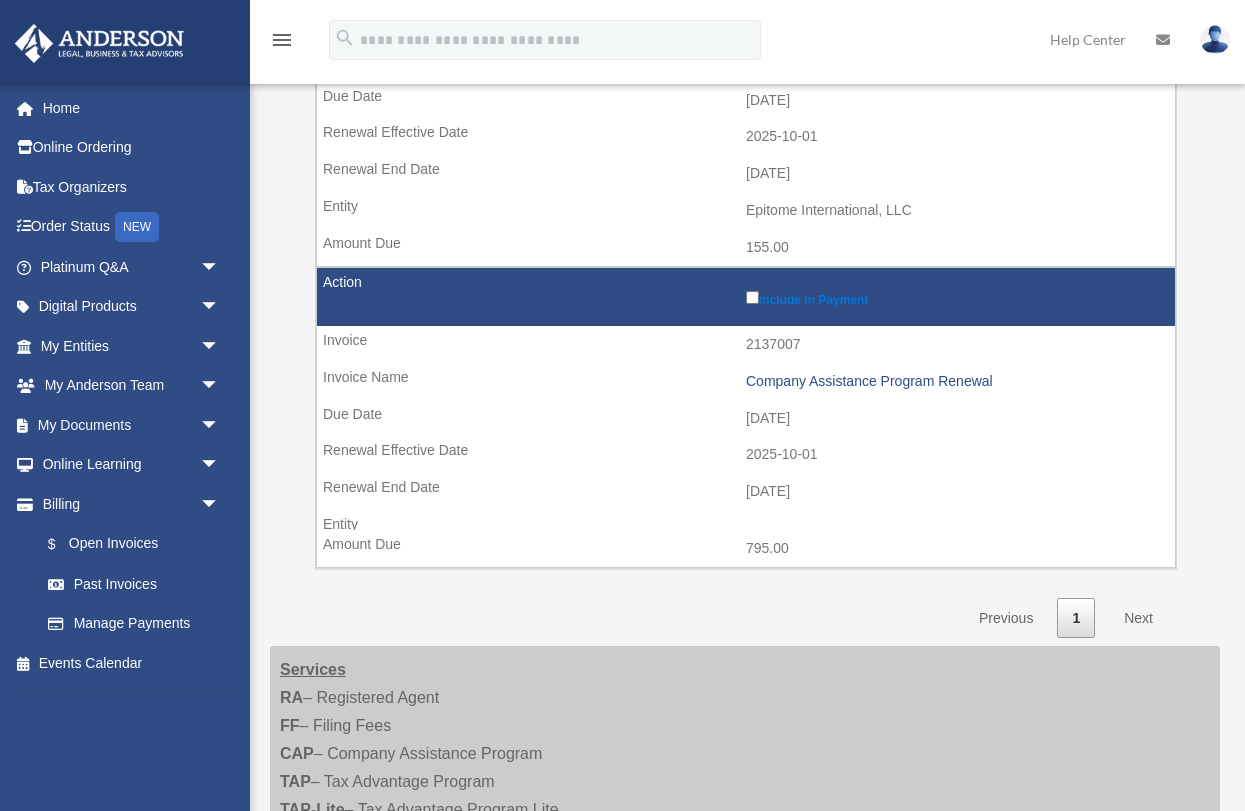scroll, scrollTop: 432, scrollLeft: 0, axis: vertical 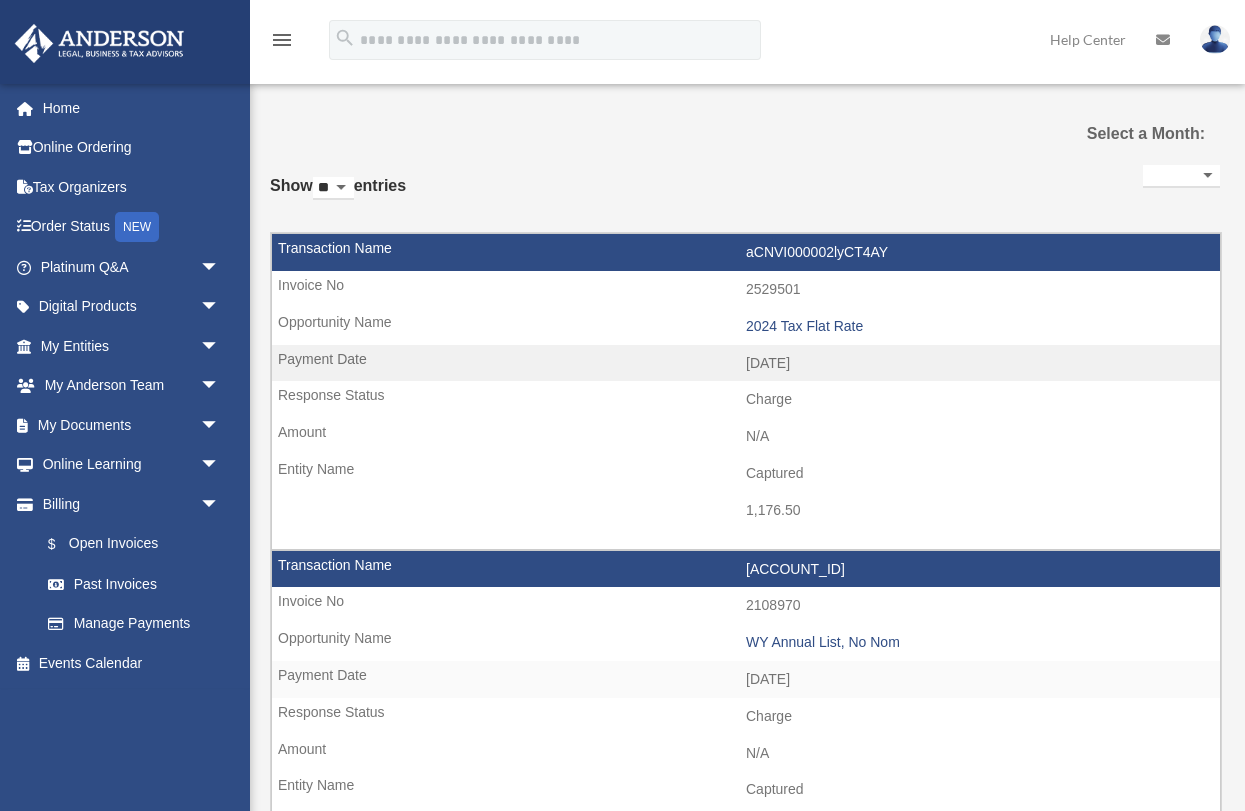 select 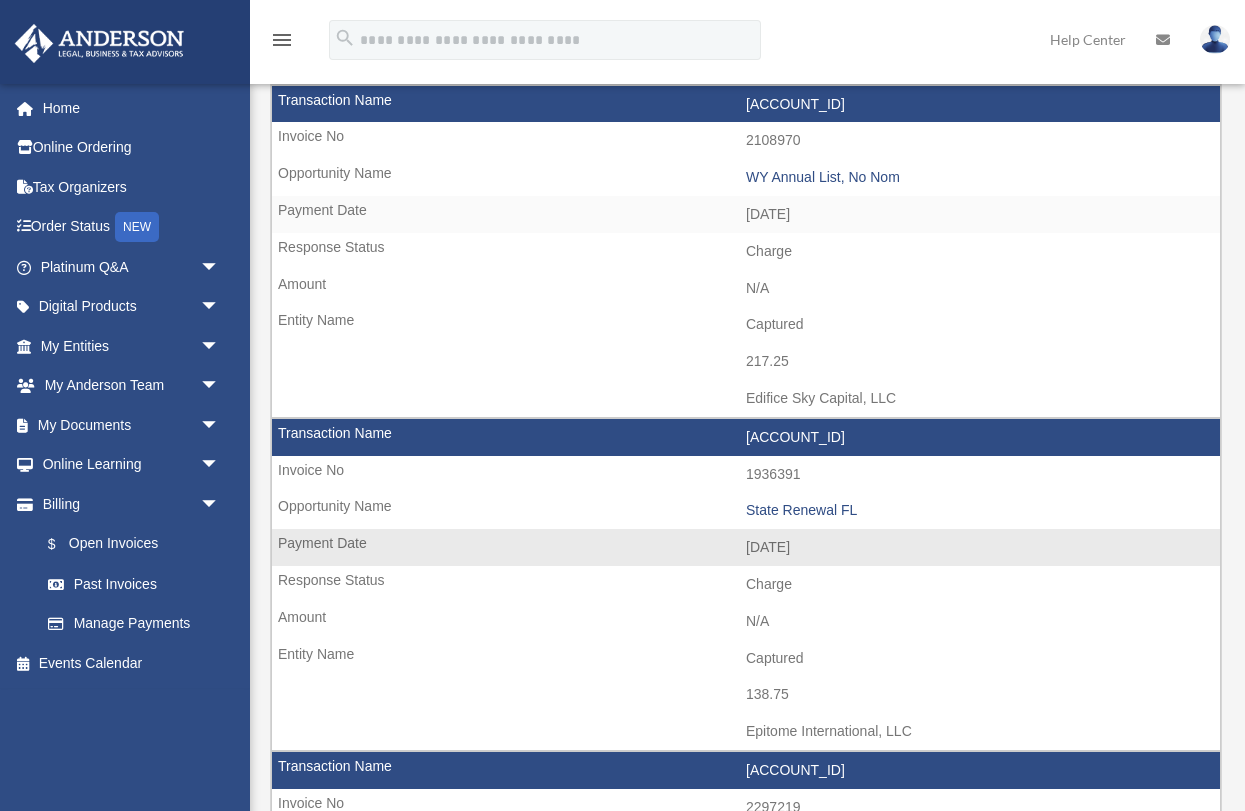 scroll, scrollTop: 501, scrollLeft: 0, axis: vertical 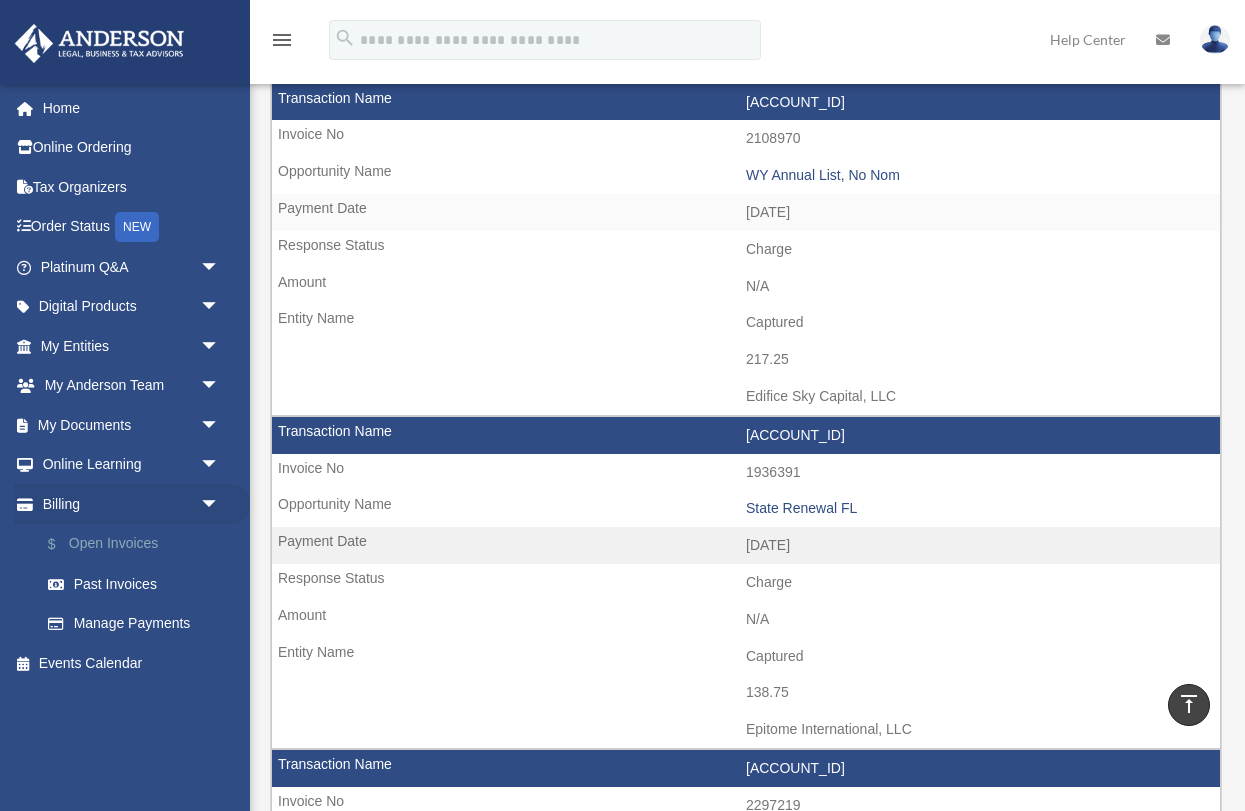 click on "$ Open Invoices" at bounding box center (139, 544) 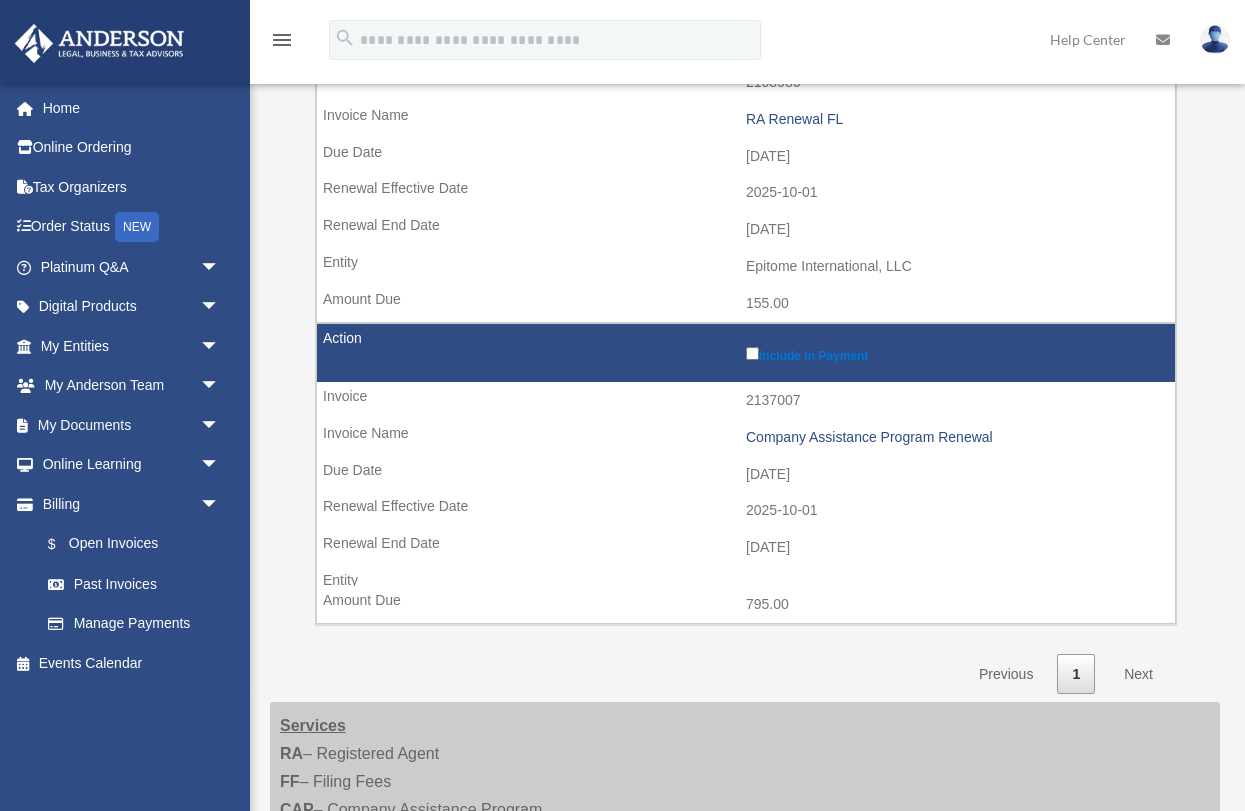 scroll, scrollTop: 386, scrollLeft: 0, axis: vertical 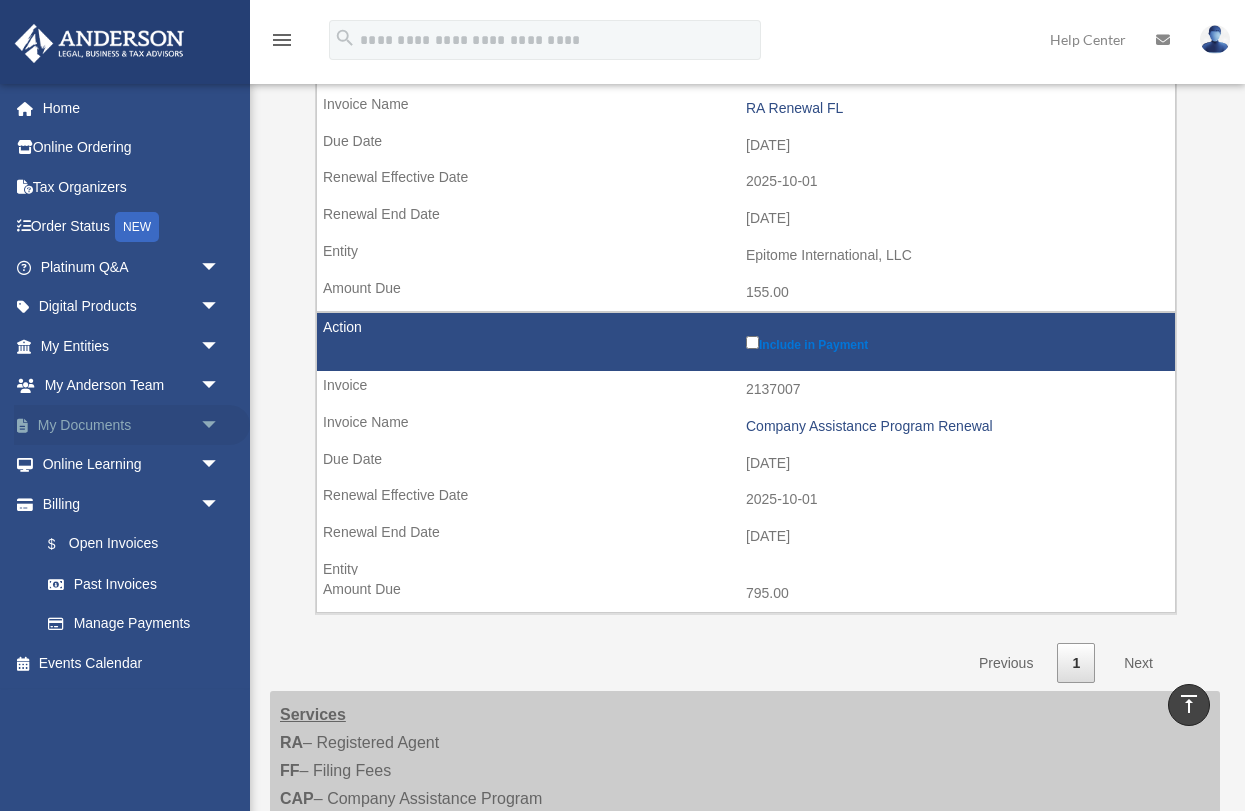 click on "My Documents arrow_drop_down" at bounding box center (132, 425) 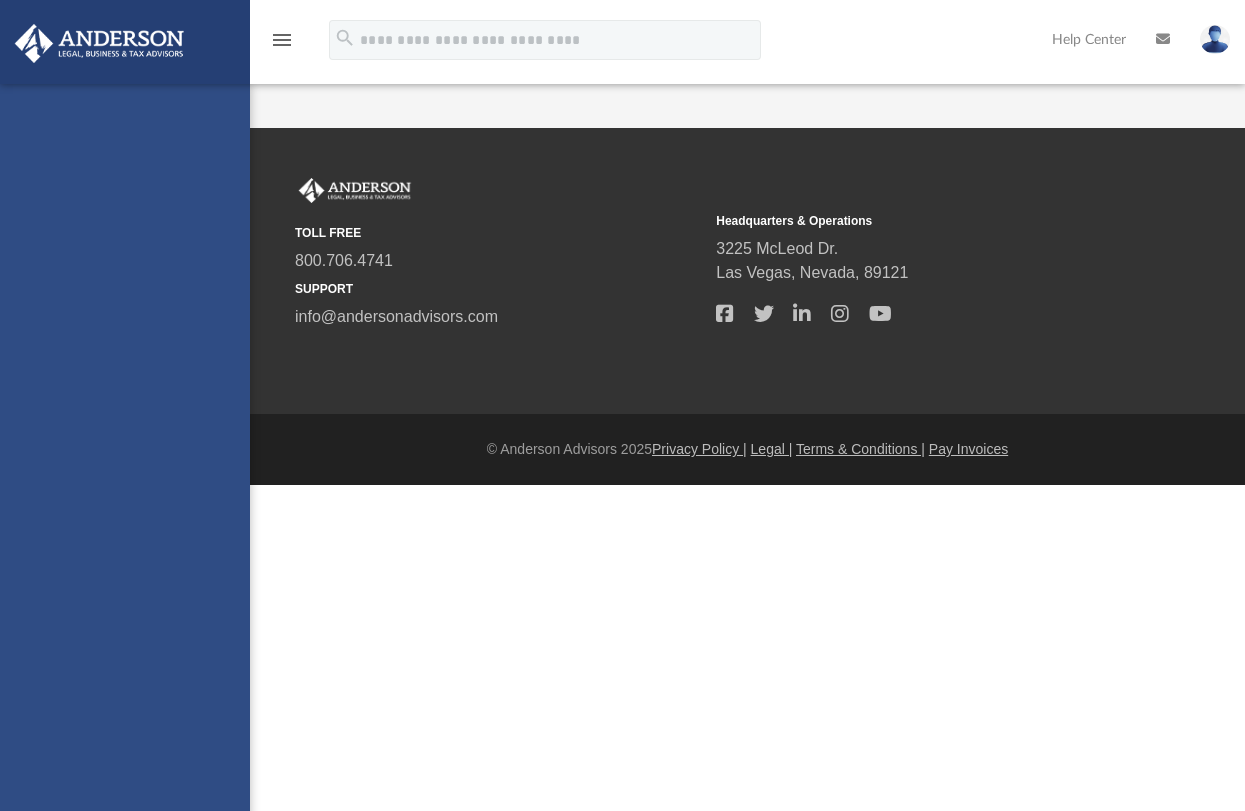 scroll, scrollTop: 0, scrollLeft: 0, axis: both 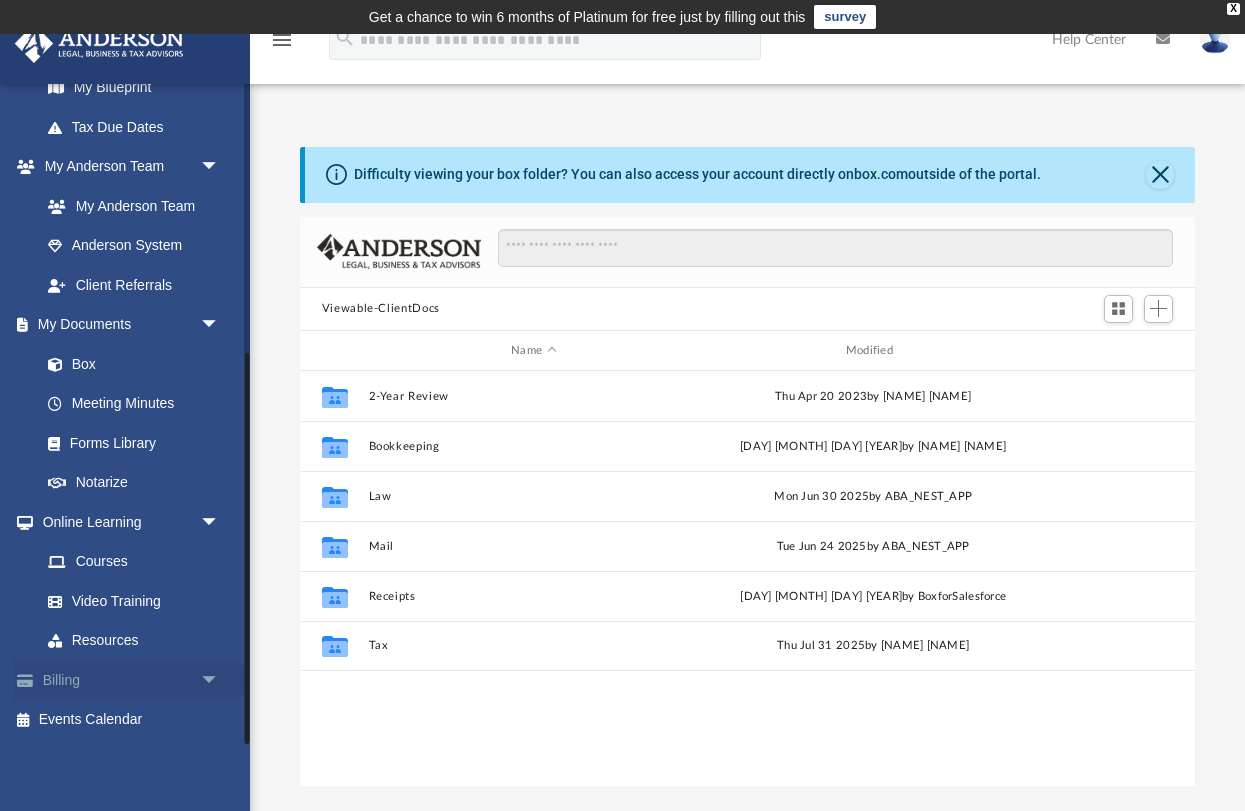 click on "Billing arrow_drop_down" at bounding box center (132, 680) 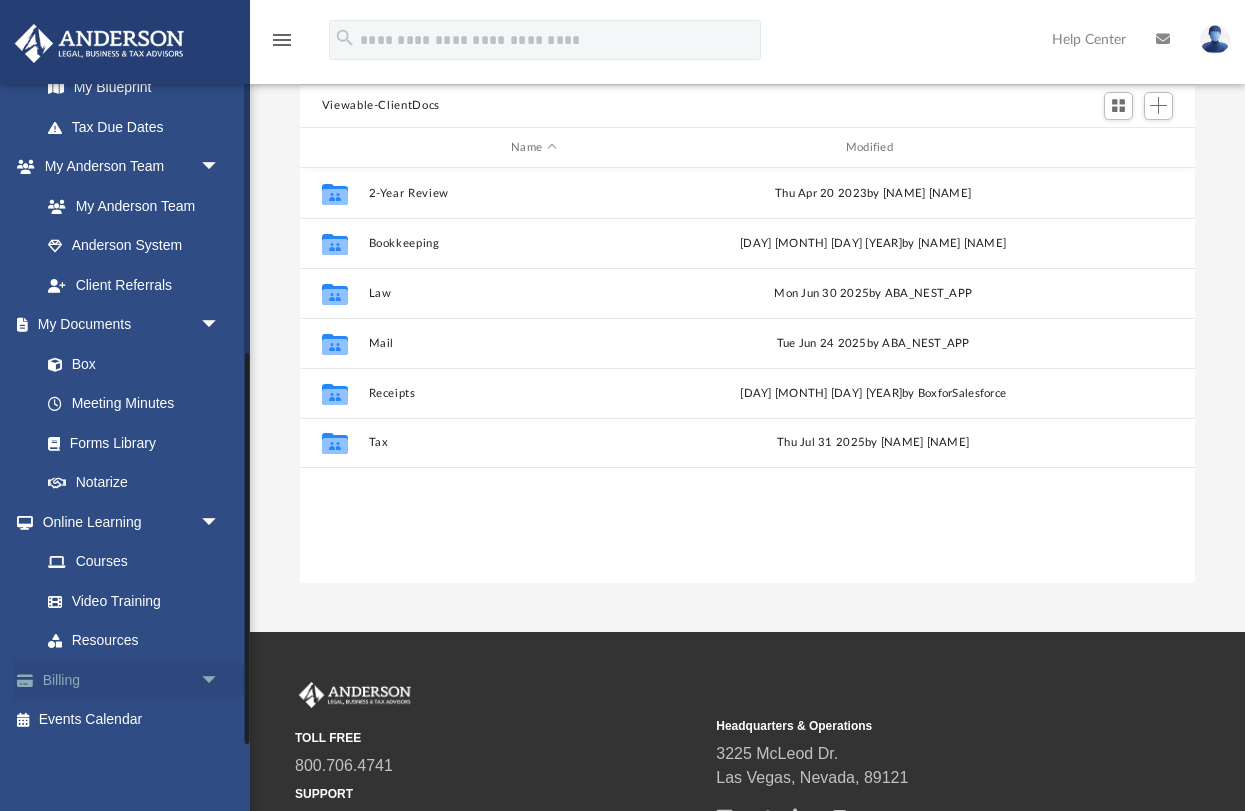 scroll, scrollTop: 382, scrollLeft: 0, axis: vertical 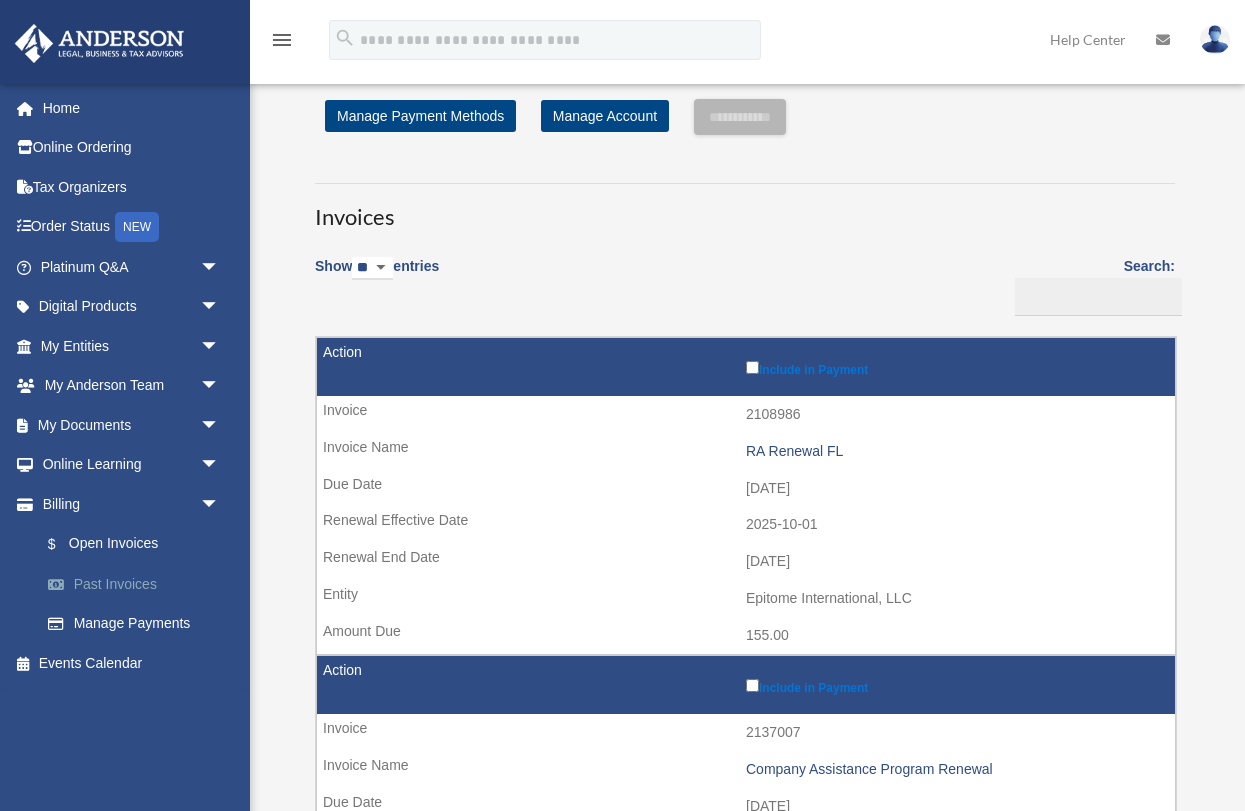 click on "Past Invoices" at bounding box center [139, 584] 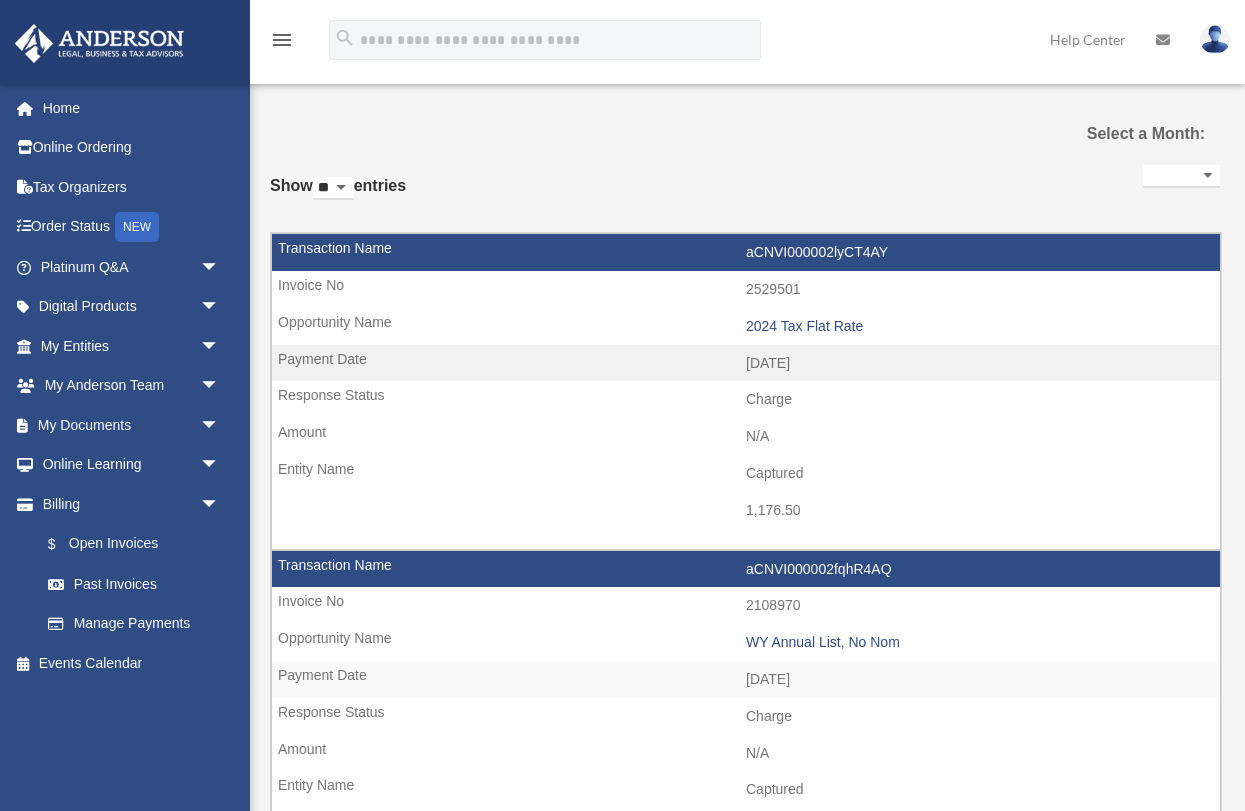 select 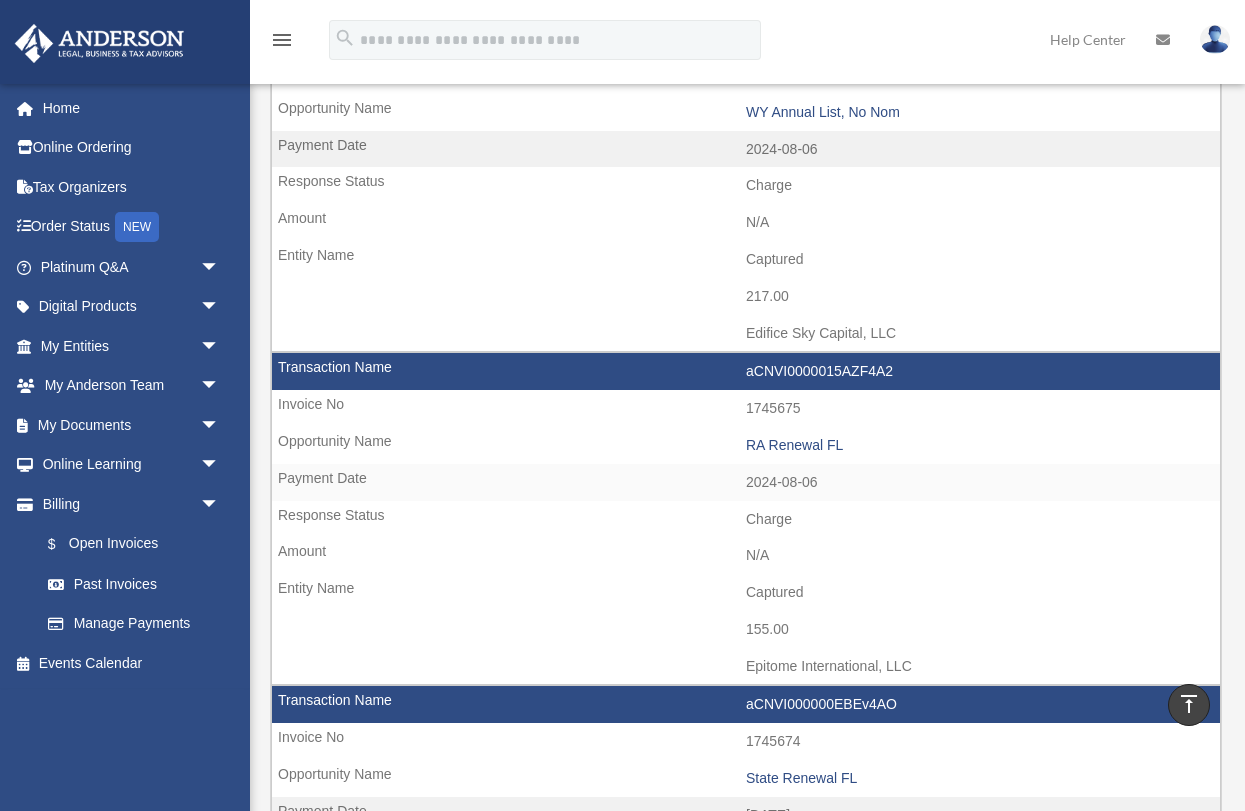 scroll, scrollTop: 2181, scrollLeft: 0, axis: vertical 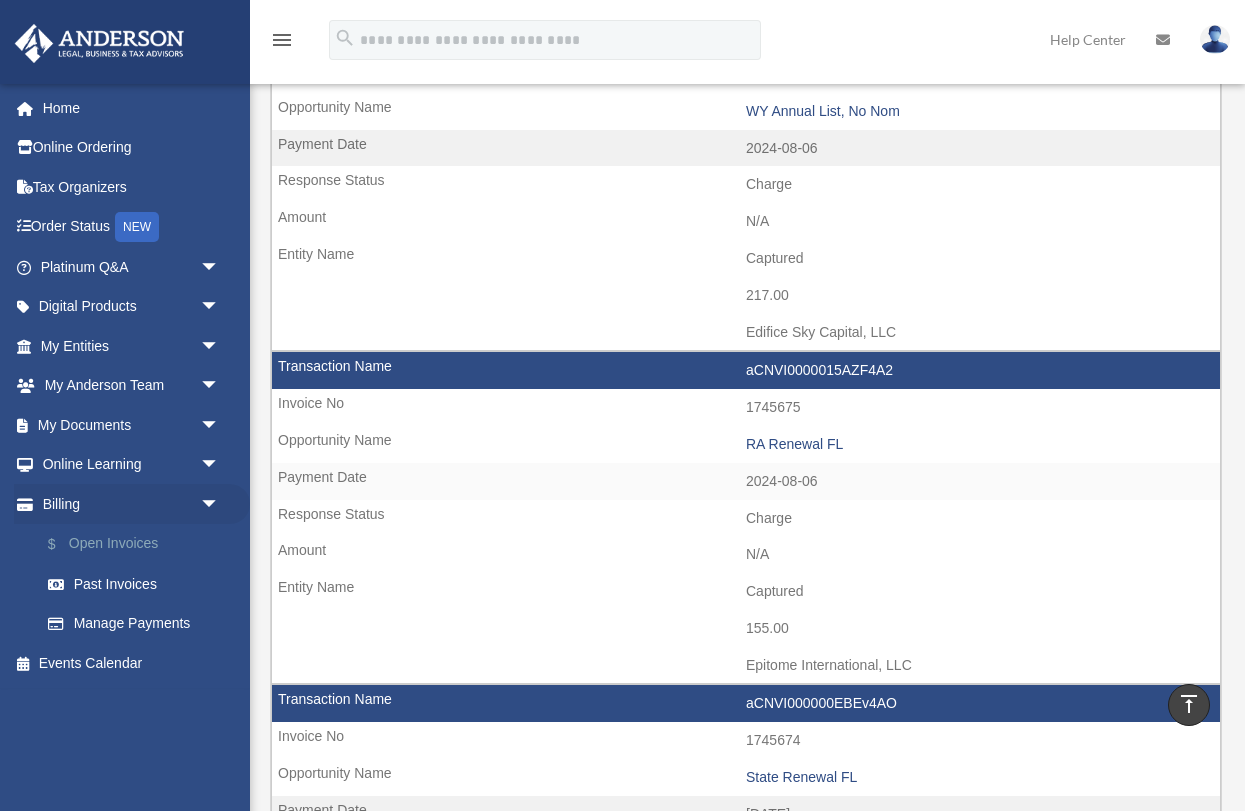 click on "$ Open Invoices" at bounding box center (139, 544) 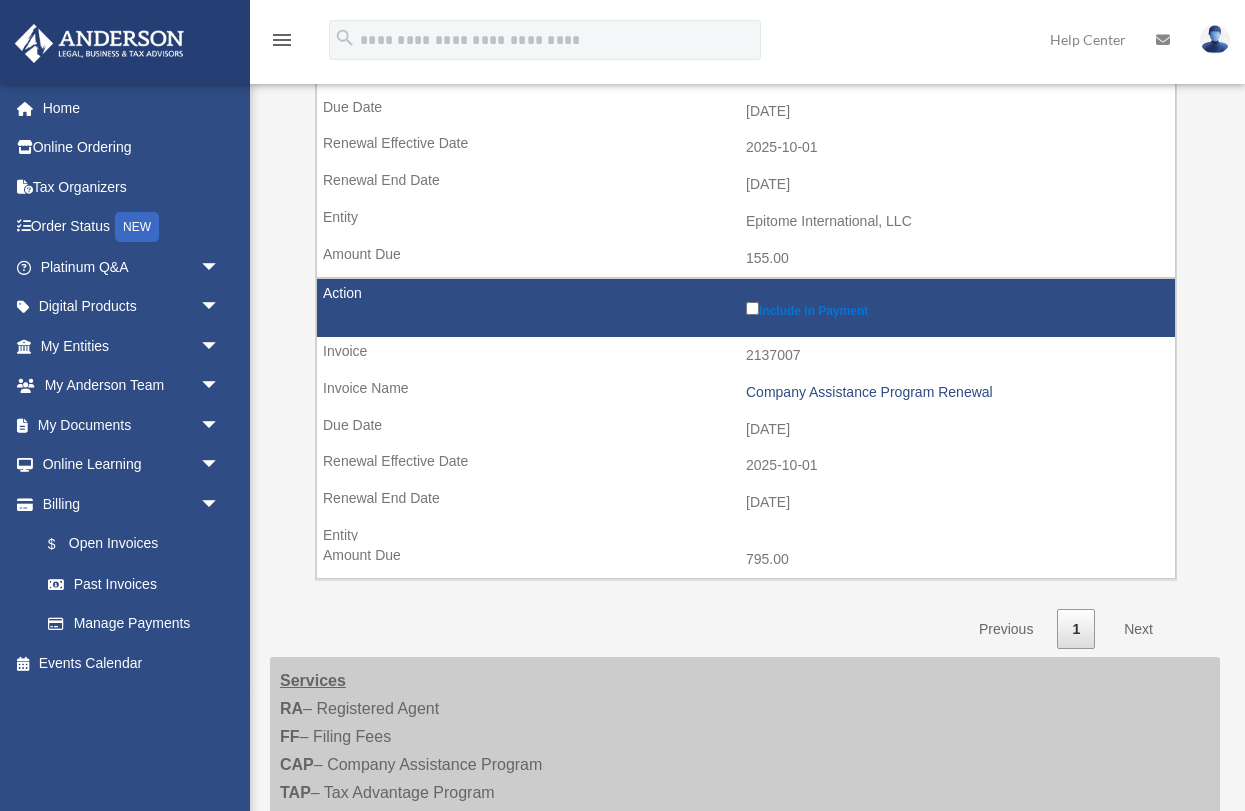 scroll, scrollTop: 421, scrollLeft: 0, axis: vertical 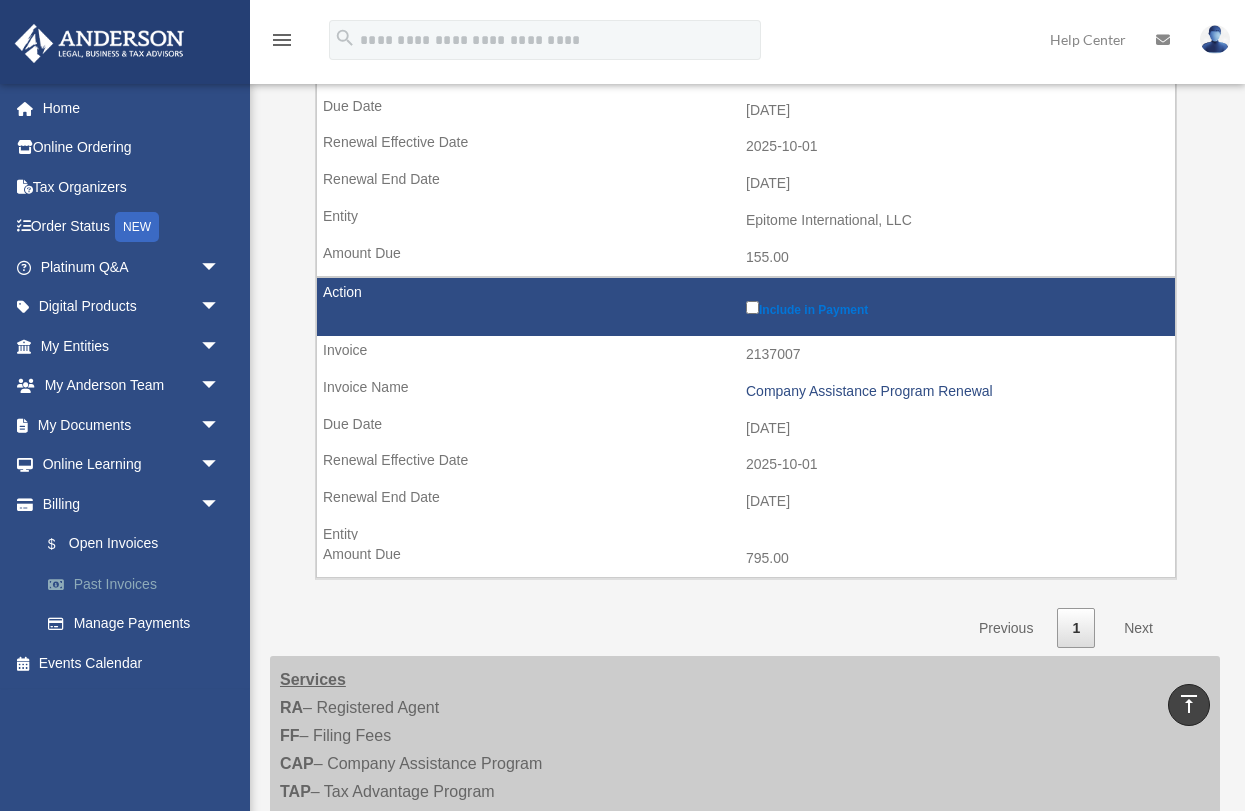 click on "Past Invoices" at bounding box center (139, 584) 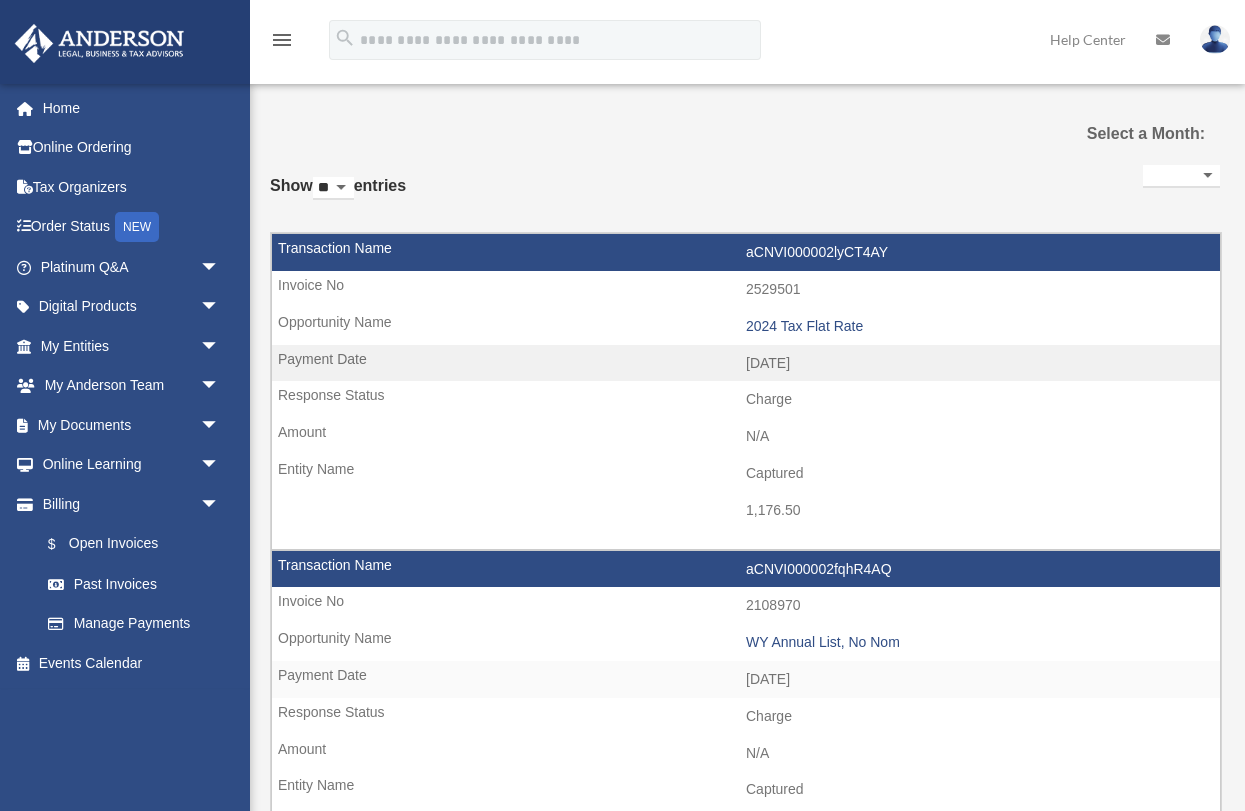 select 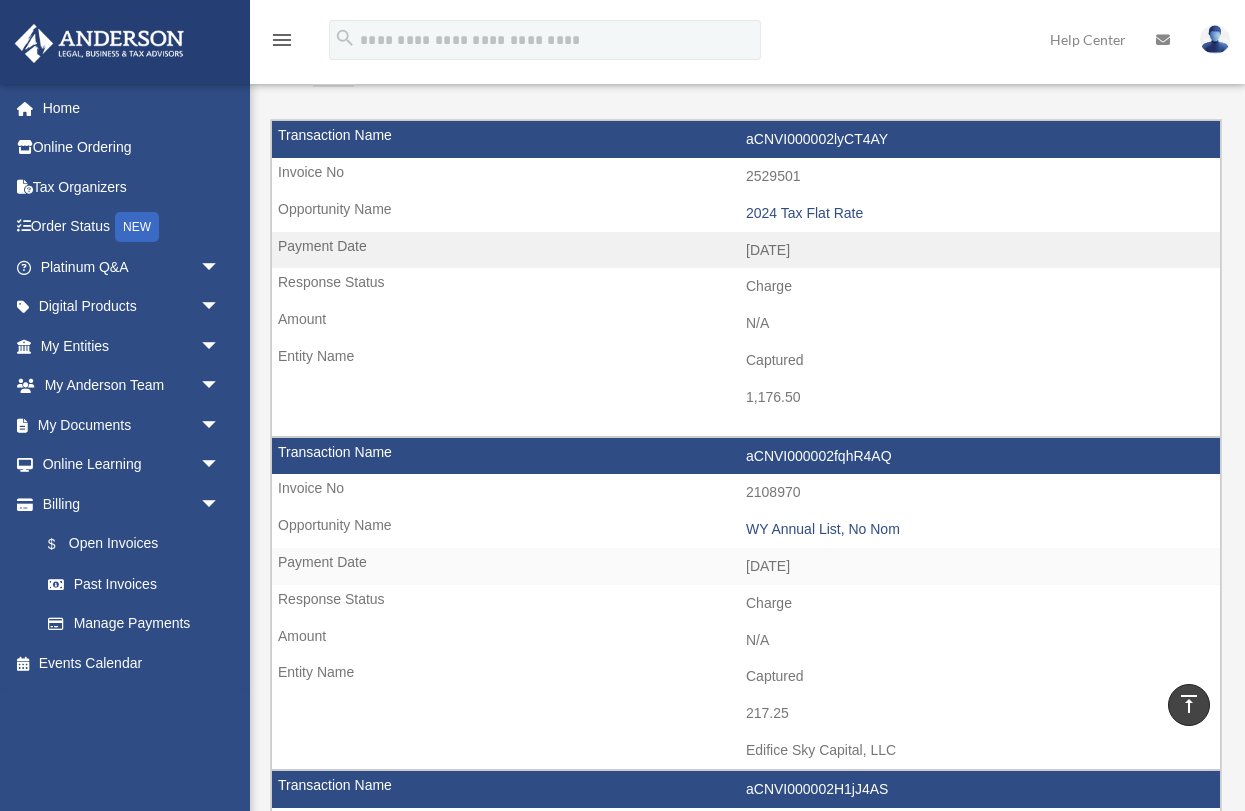 scroll, scrollTop: 0, scrollLeft: 0, axis: both 